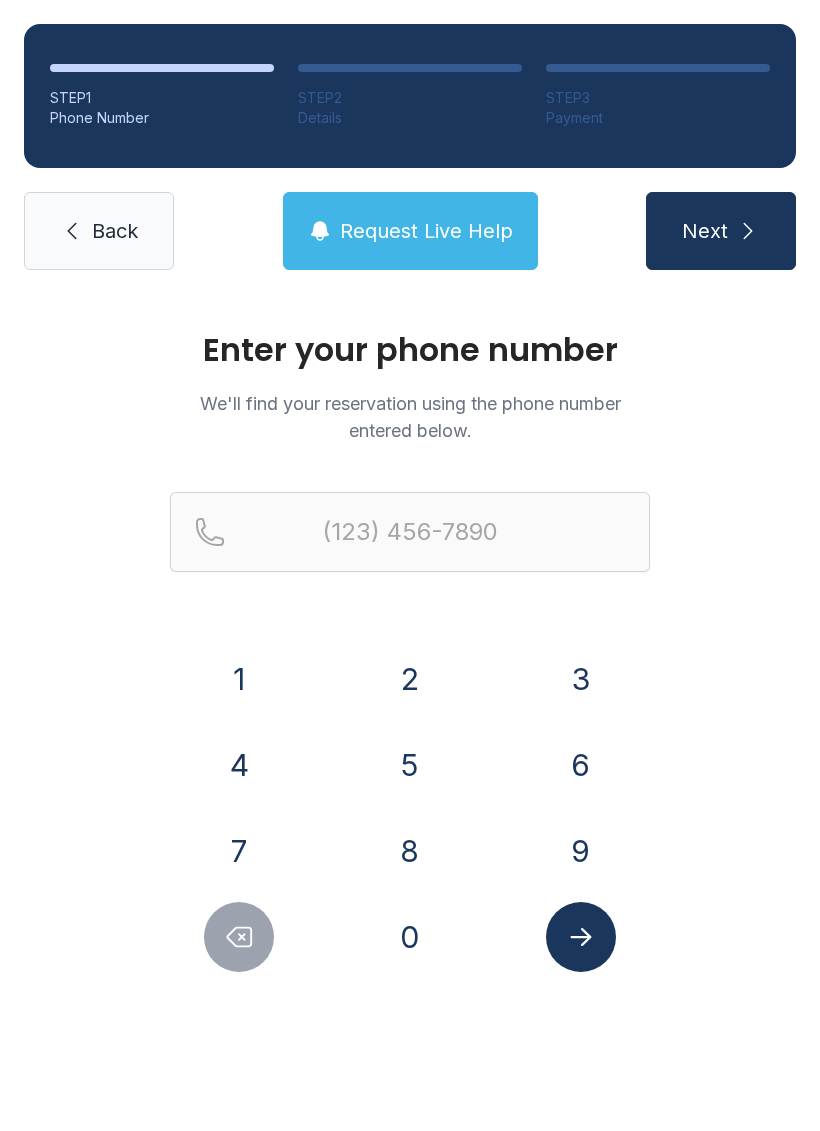 scroll, scrollTop: 0, scrollLeft: 0, axis: both 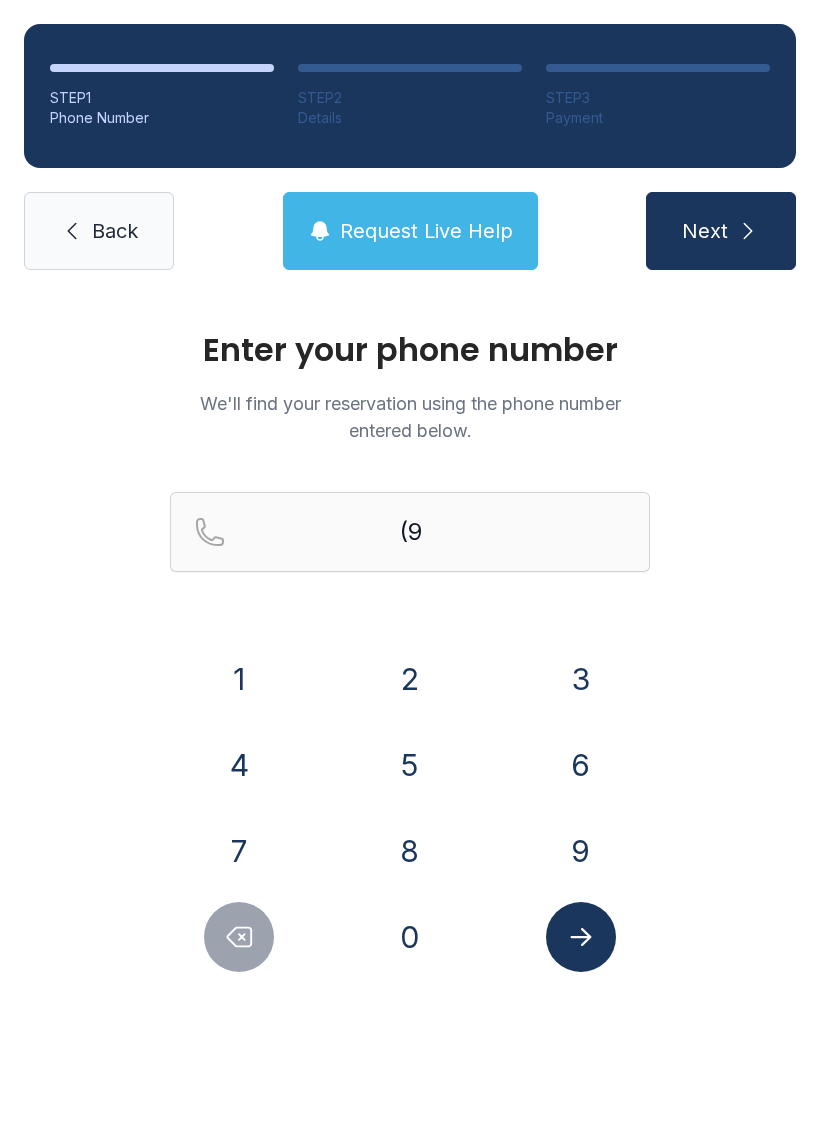 click on "5" at bounding box center (410, 765) 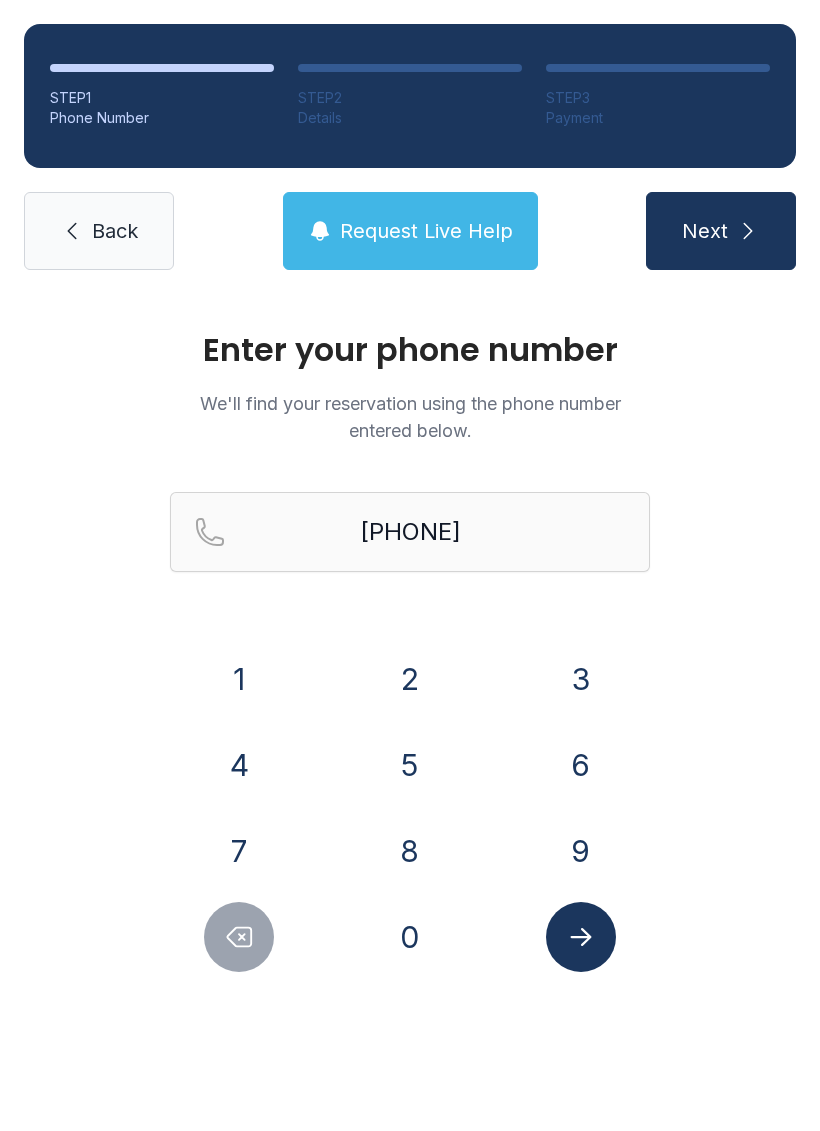 click on "4" at bounding box center (239, 765) 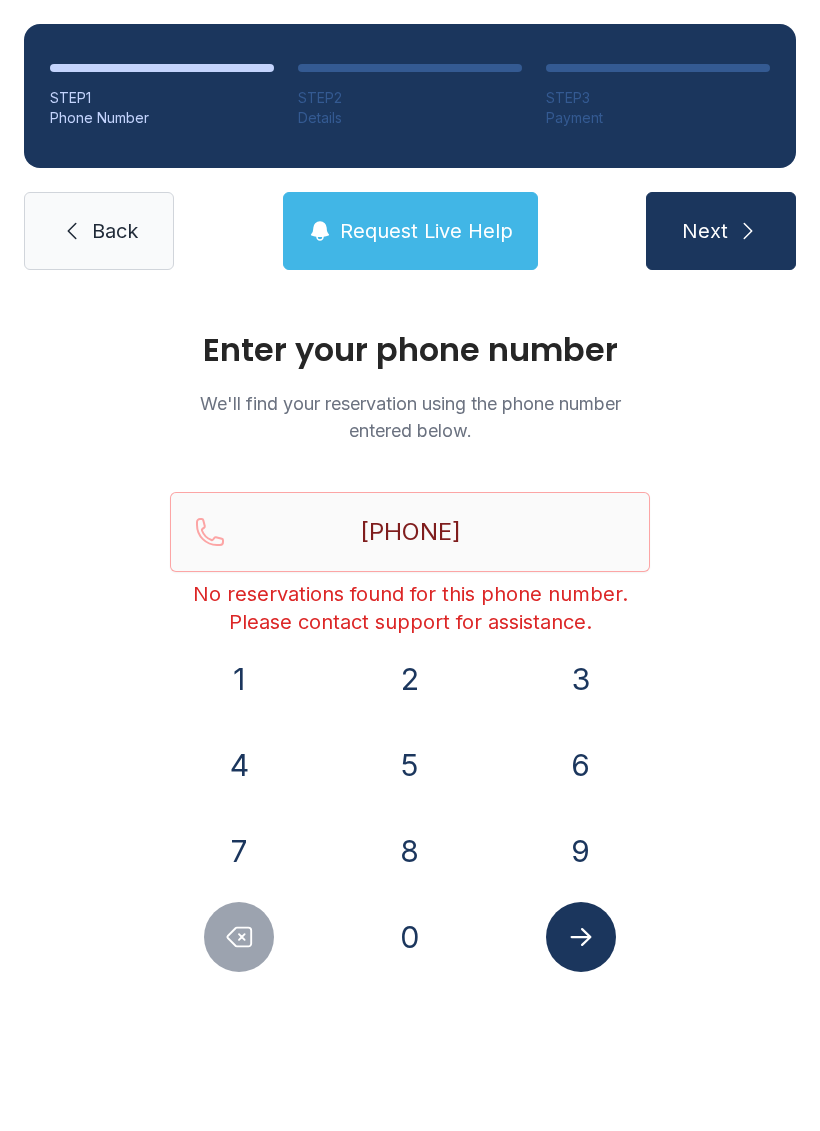 click on "9" at bounding box center (581, 851) 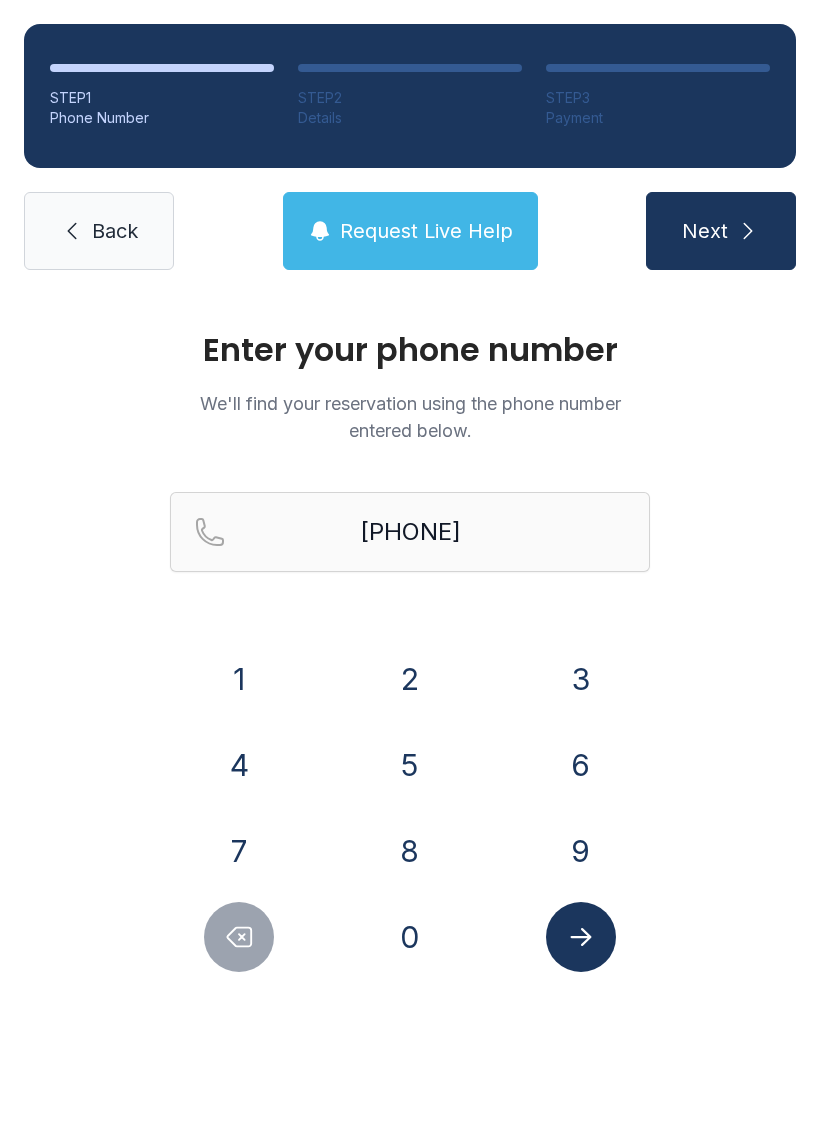 click at bounding box center (239, 937) 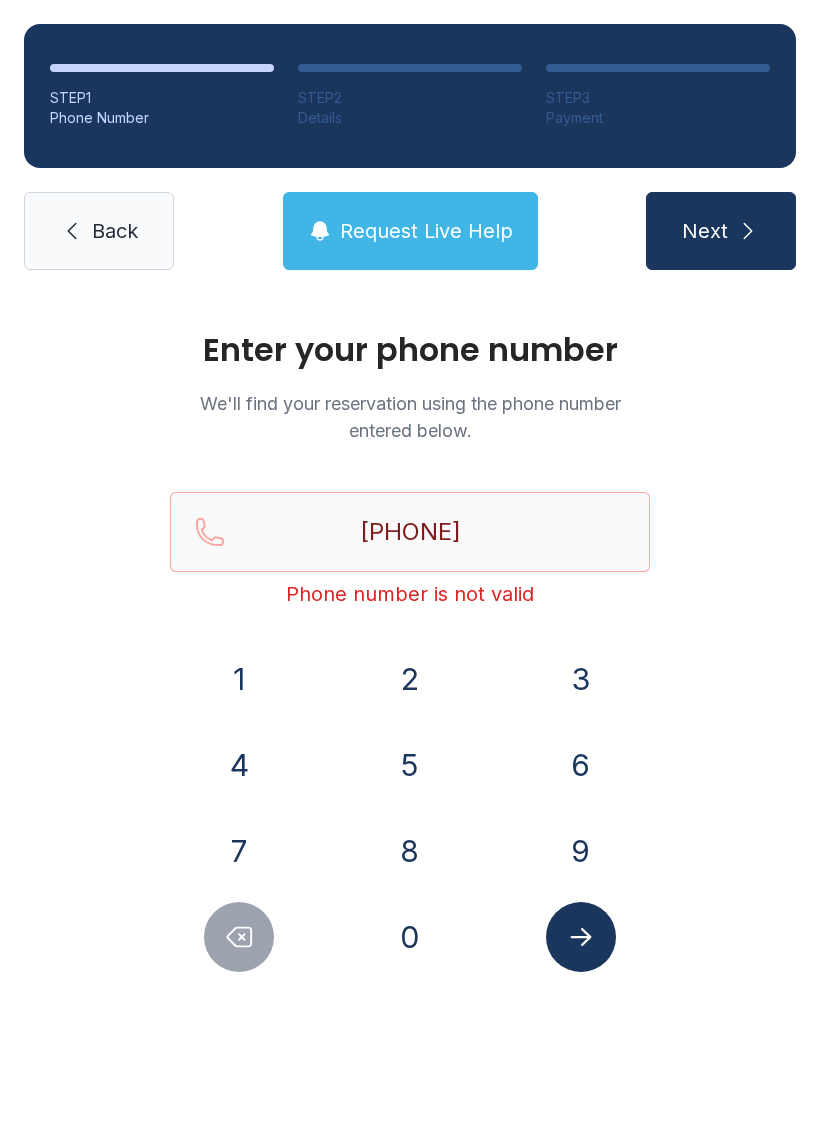 click at bounding box center [239, 937] 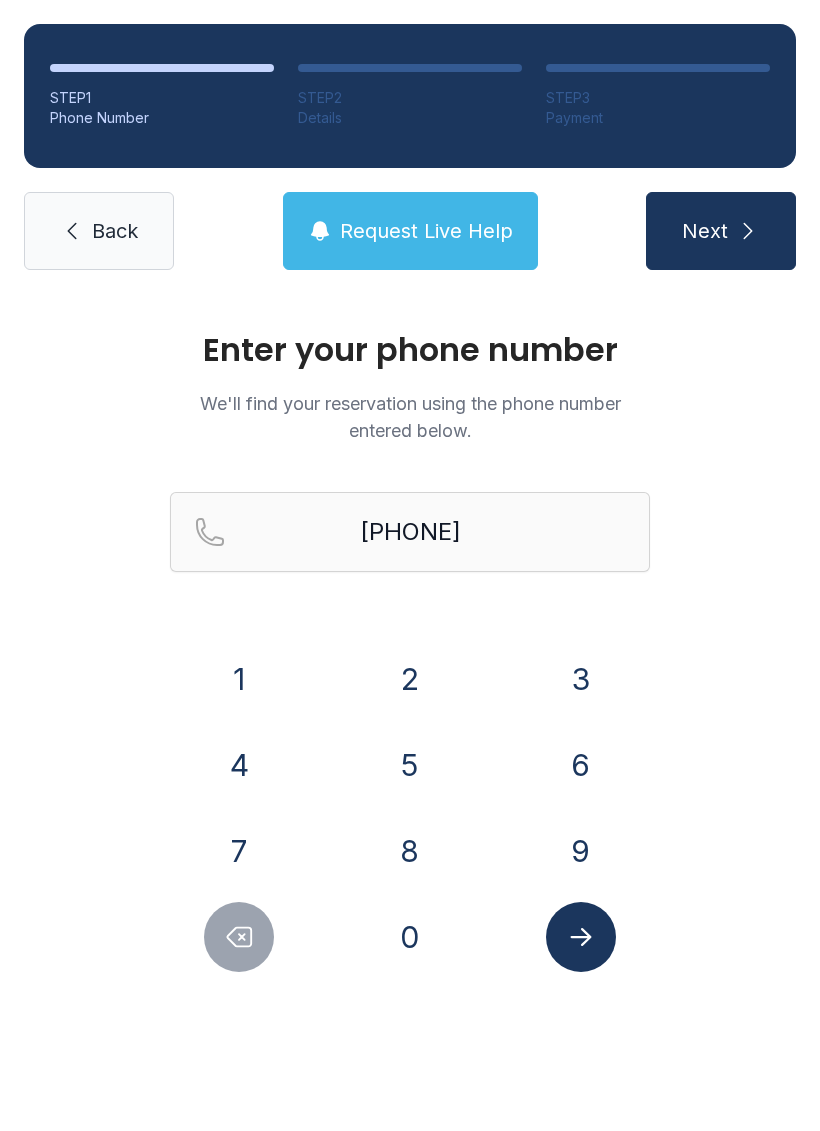 click 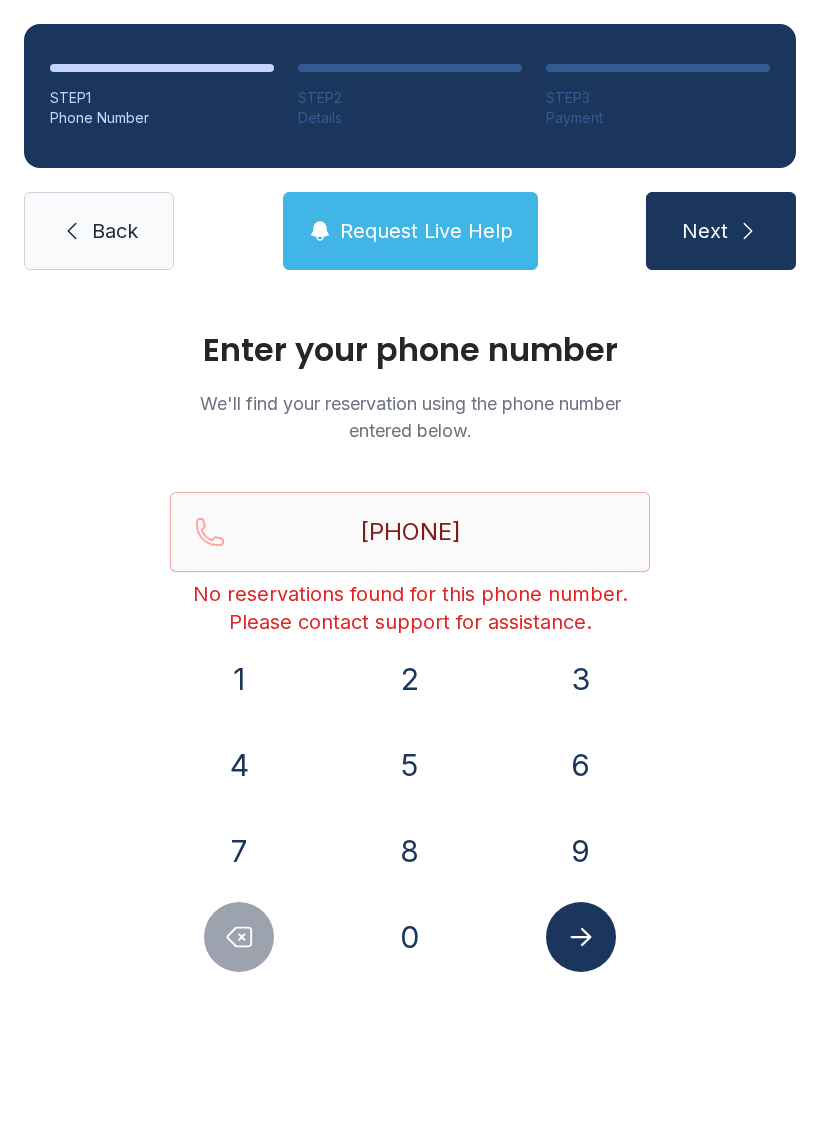 click 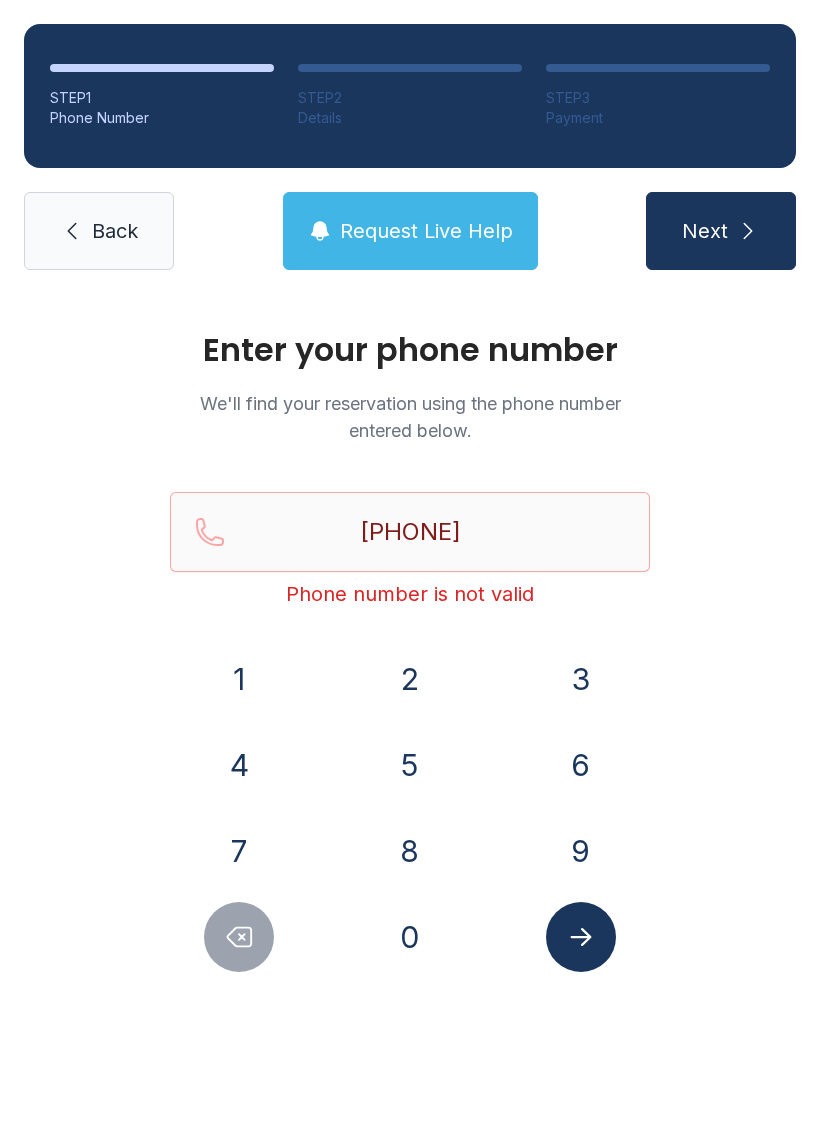 click 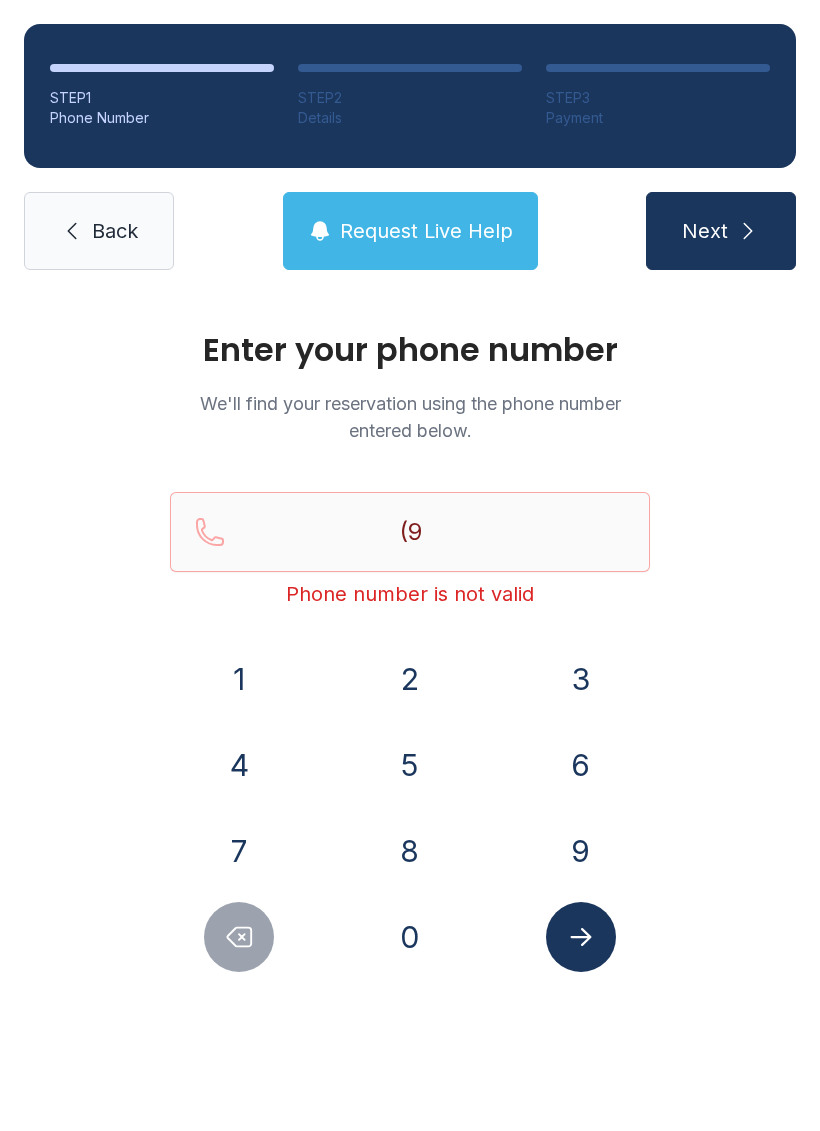click at bounding box center [239, 937] 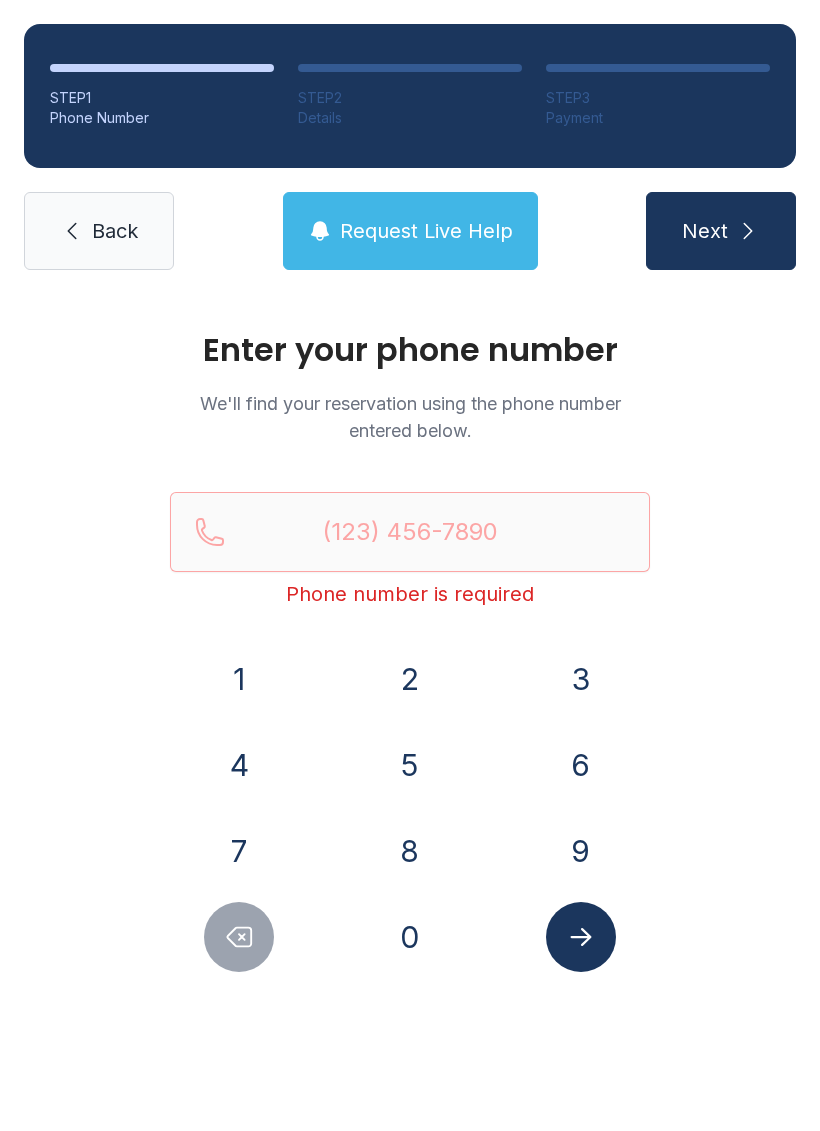 click at bounding box center [239, 937] 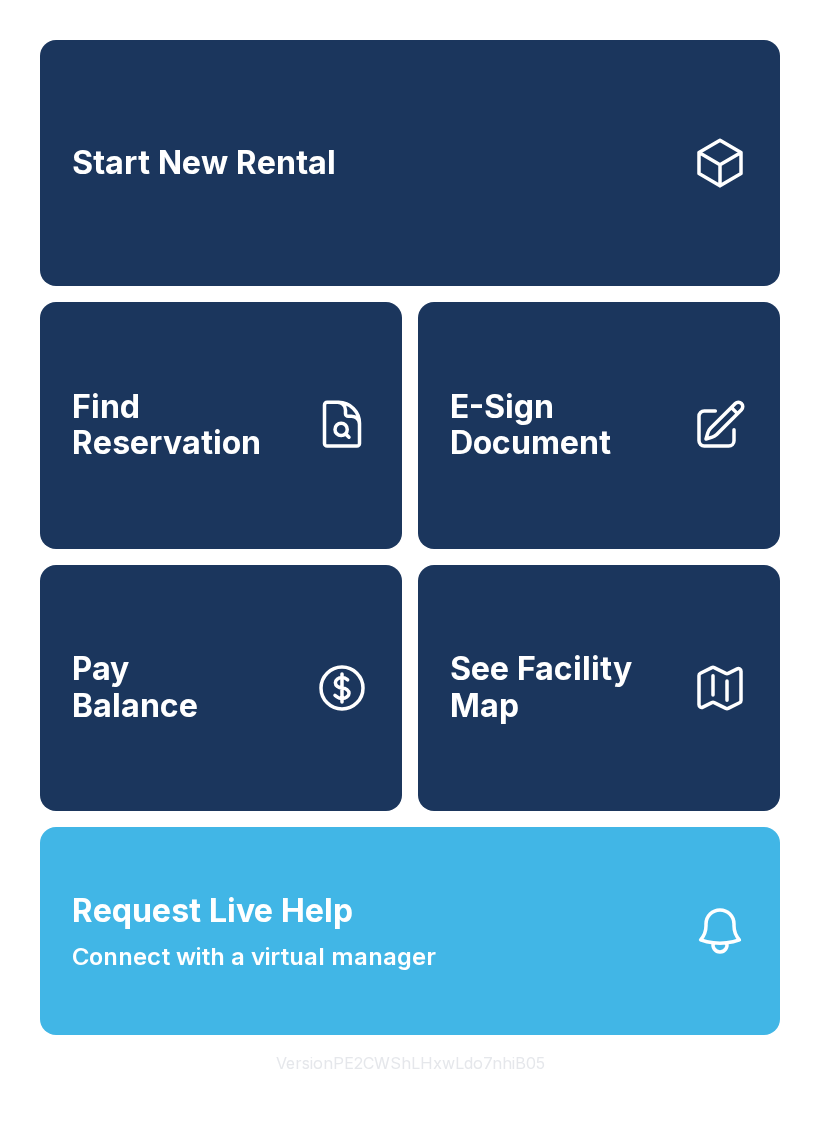 click on "Find Reservation" at bounding box center (185, 425) 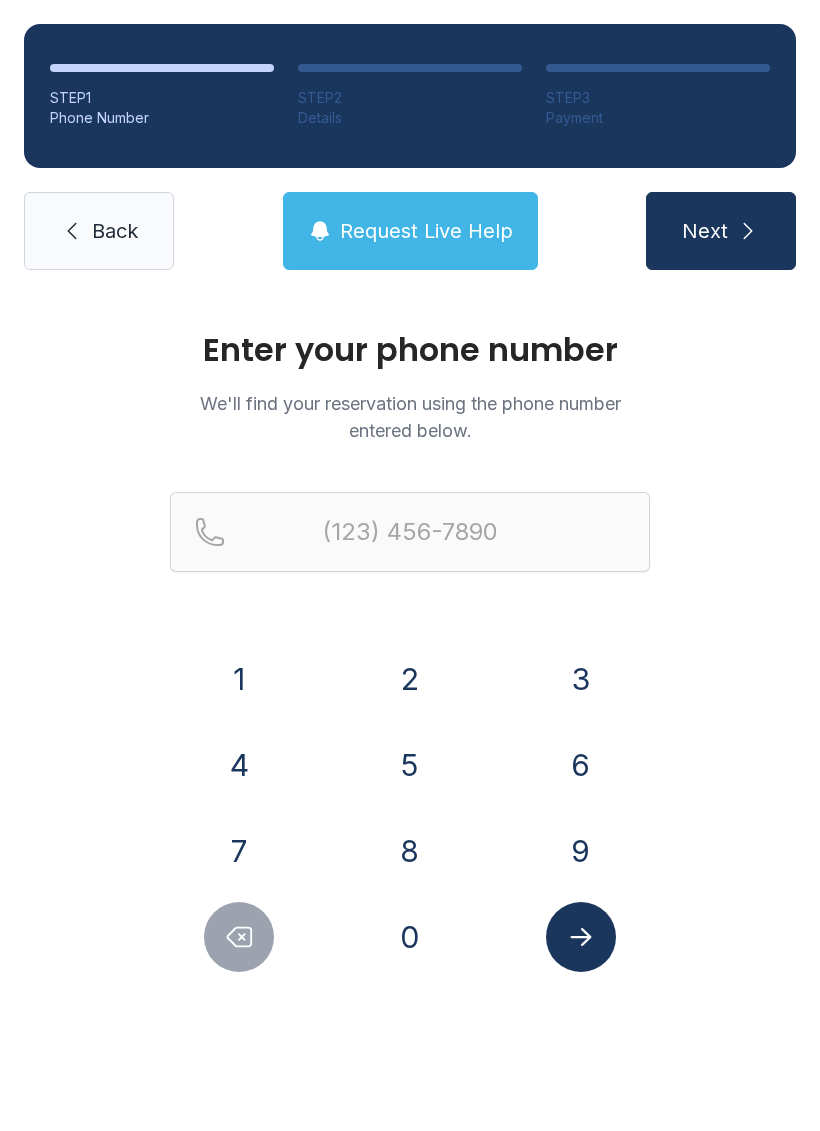 click on "9" at bounding box center [581, 851] 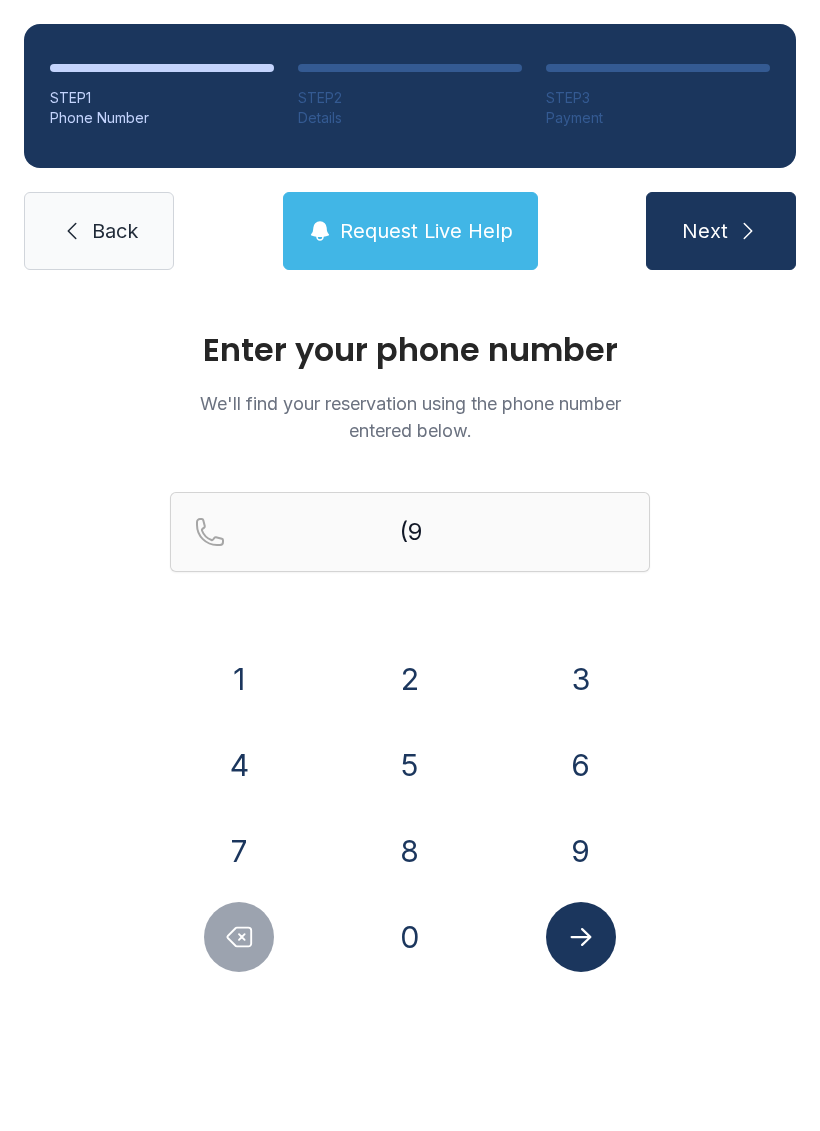 click on "5" at bounding box center (410, 765) 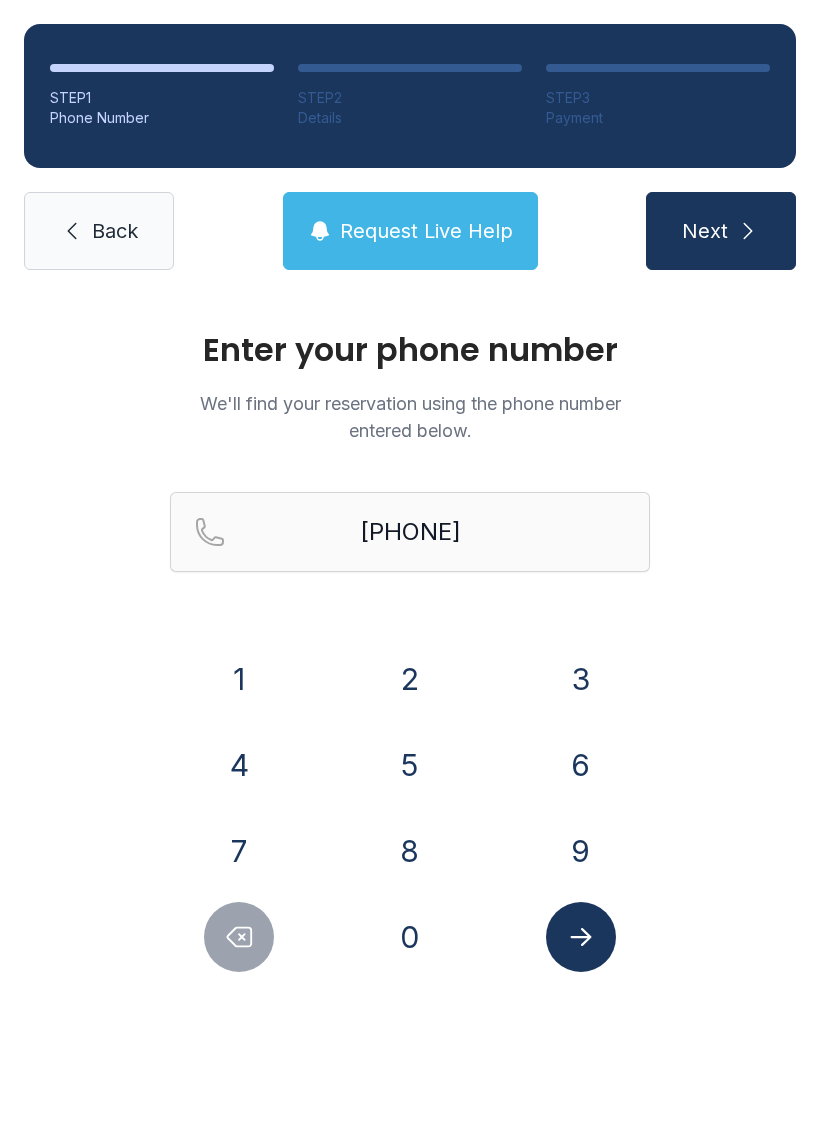 click on "4" at bounding box center (239, 765) 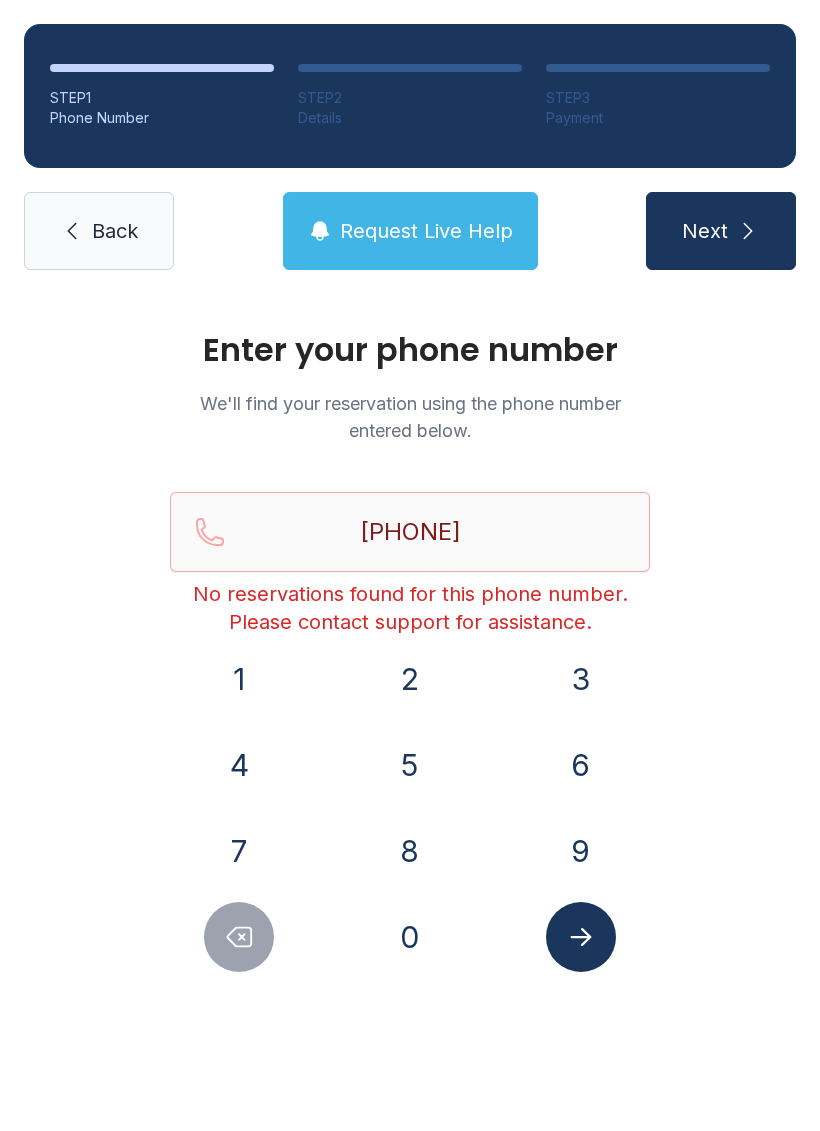 click 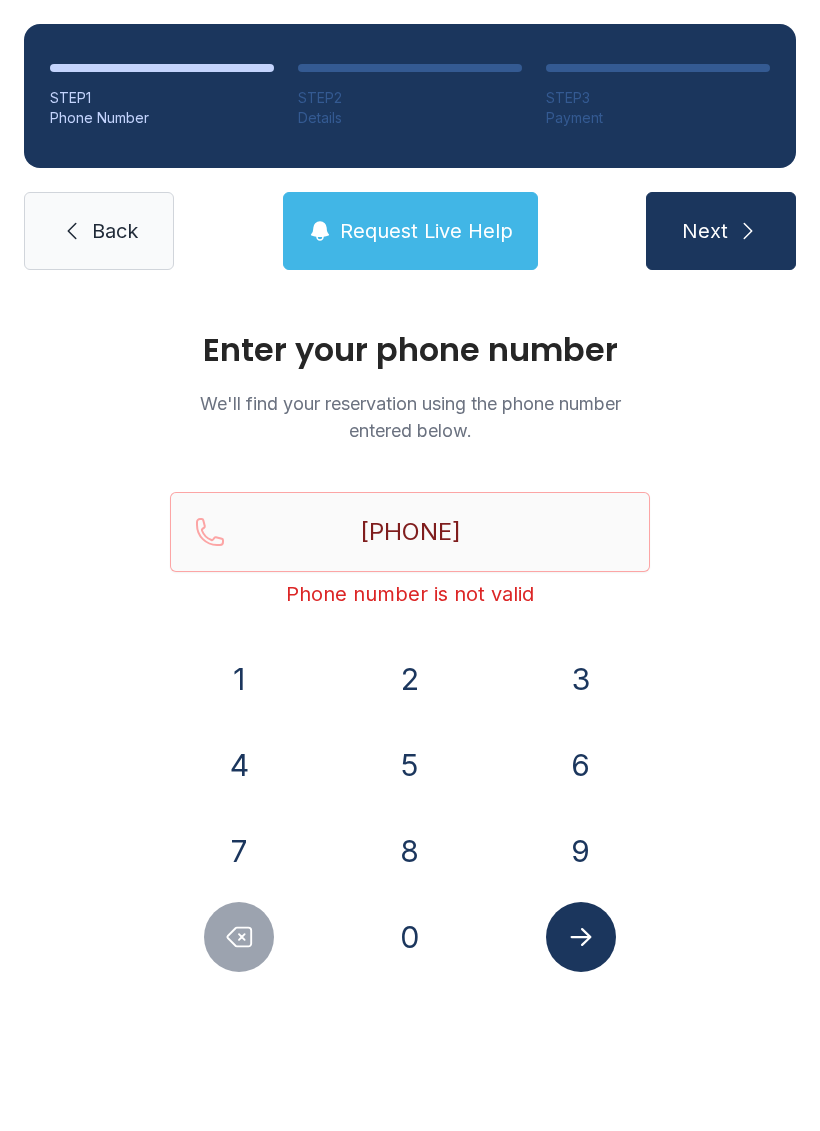 click 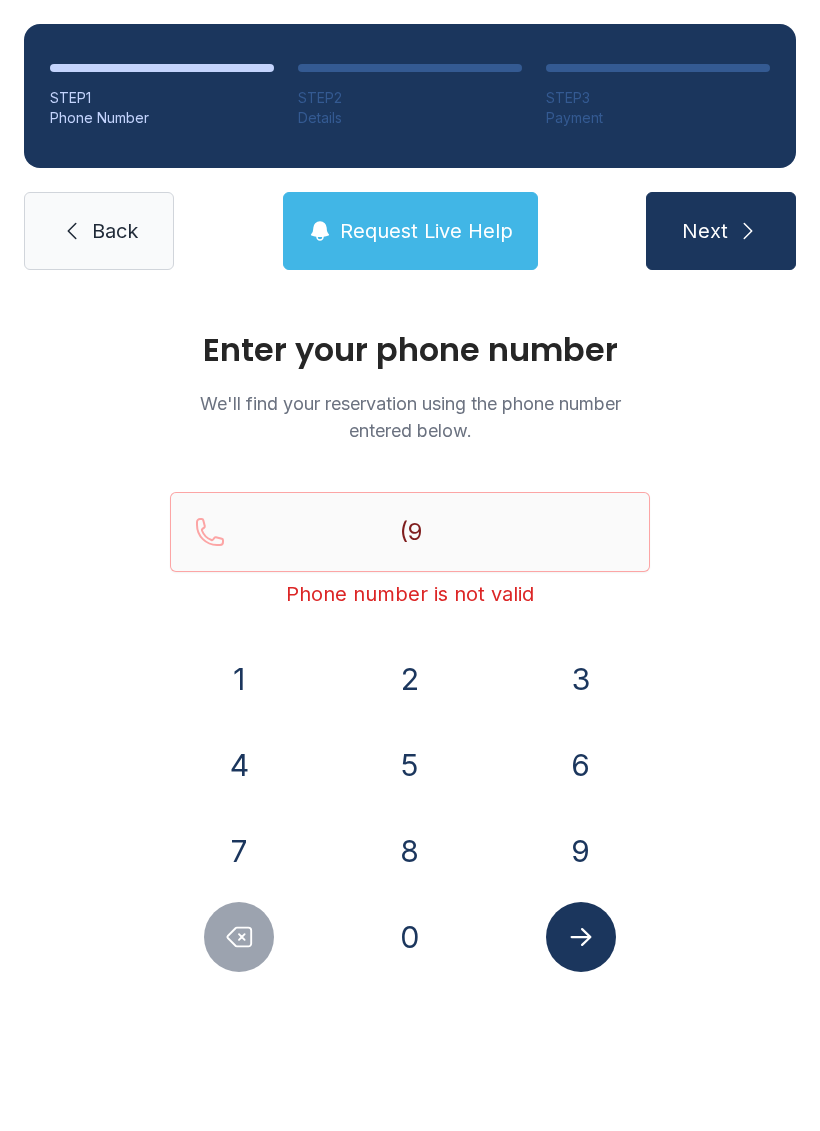 click at bounding box center [239, 937] 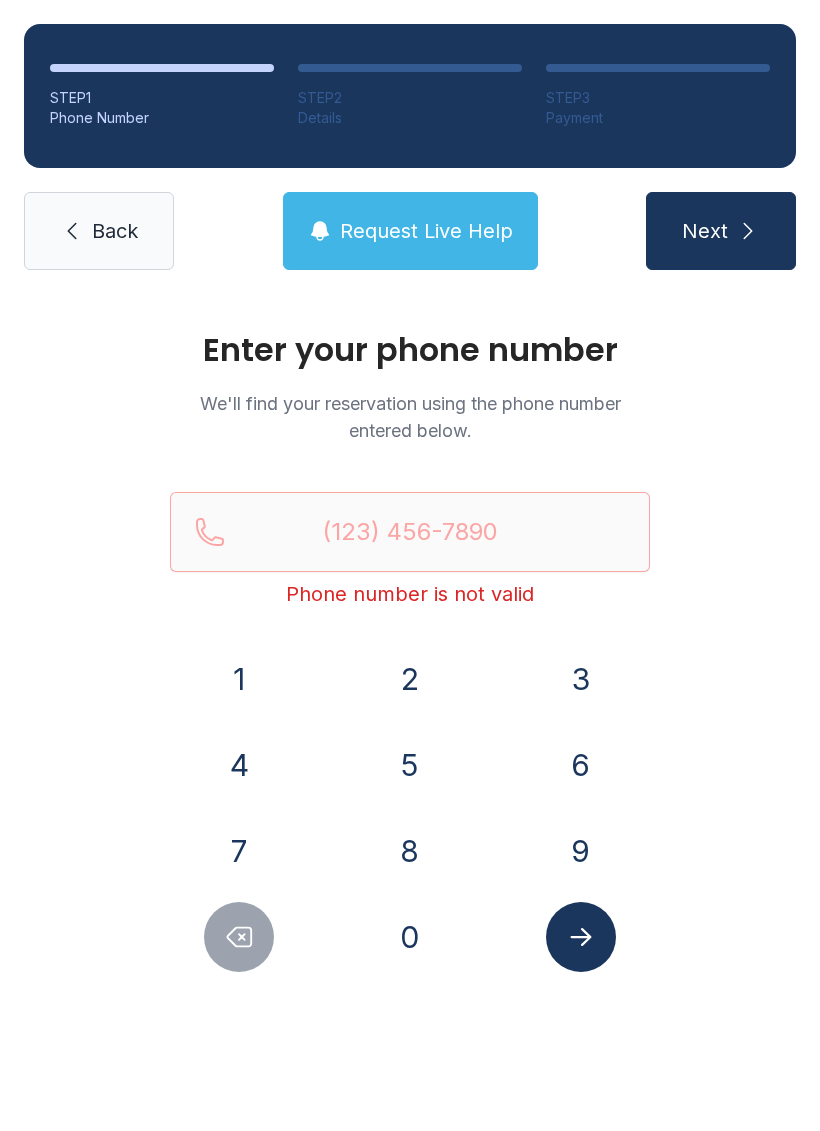 click at bounding box center [239, 937] 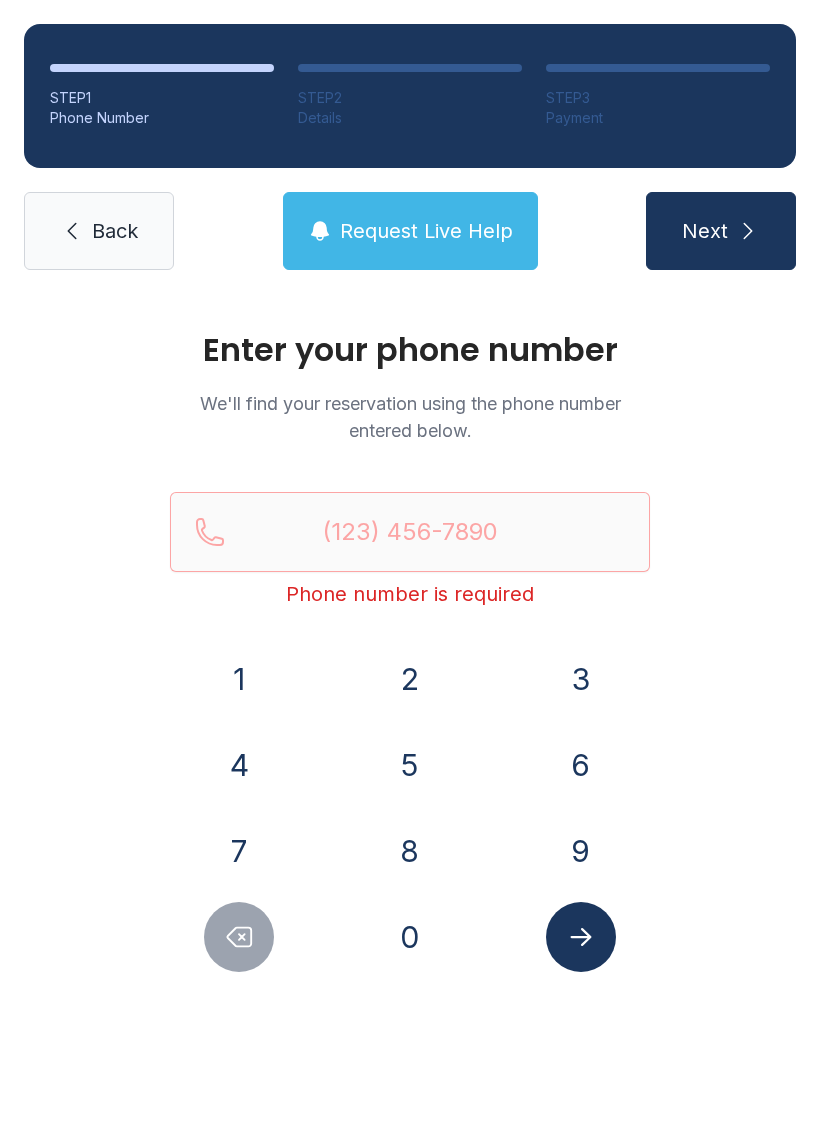 click 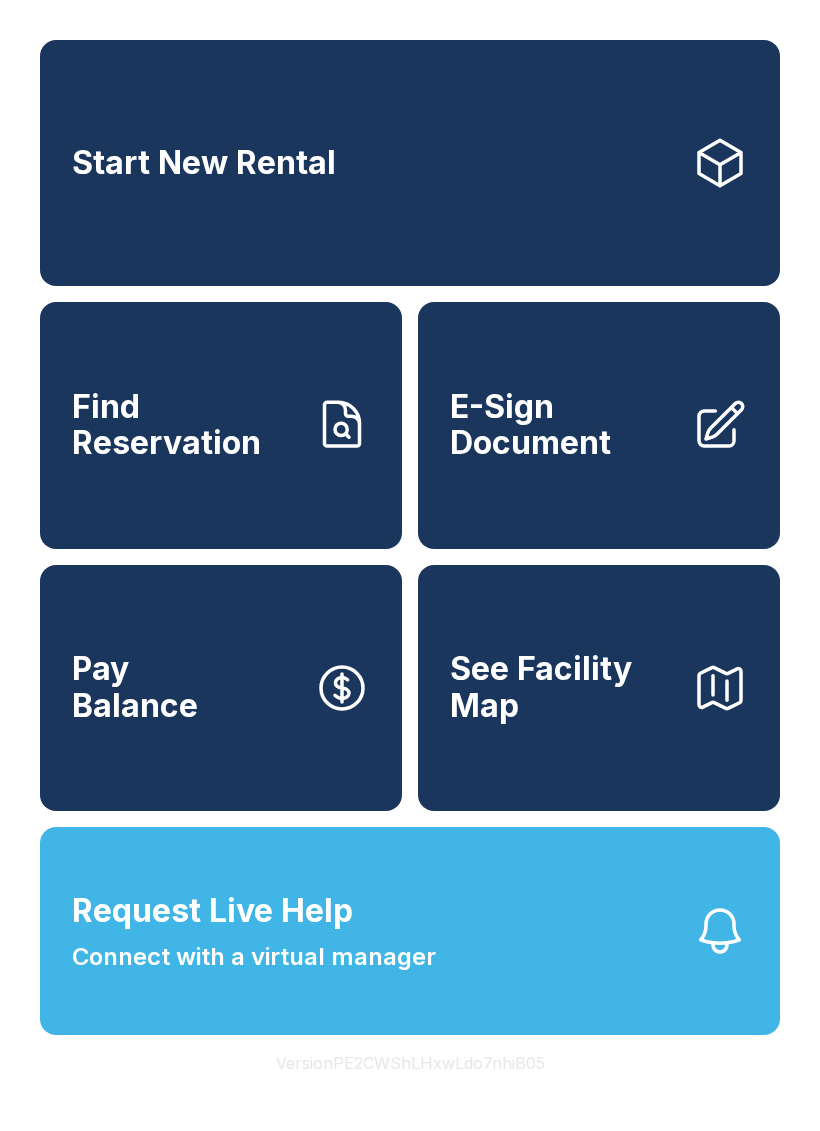 click on "Request Live Help Connect with a virtual manager" at bounding box center [410, 931] 